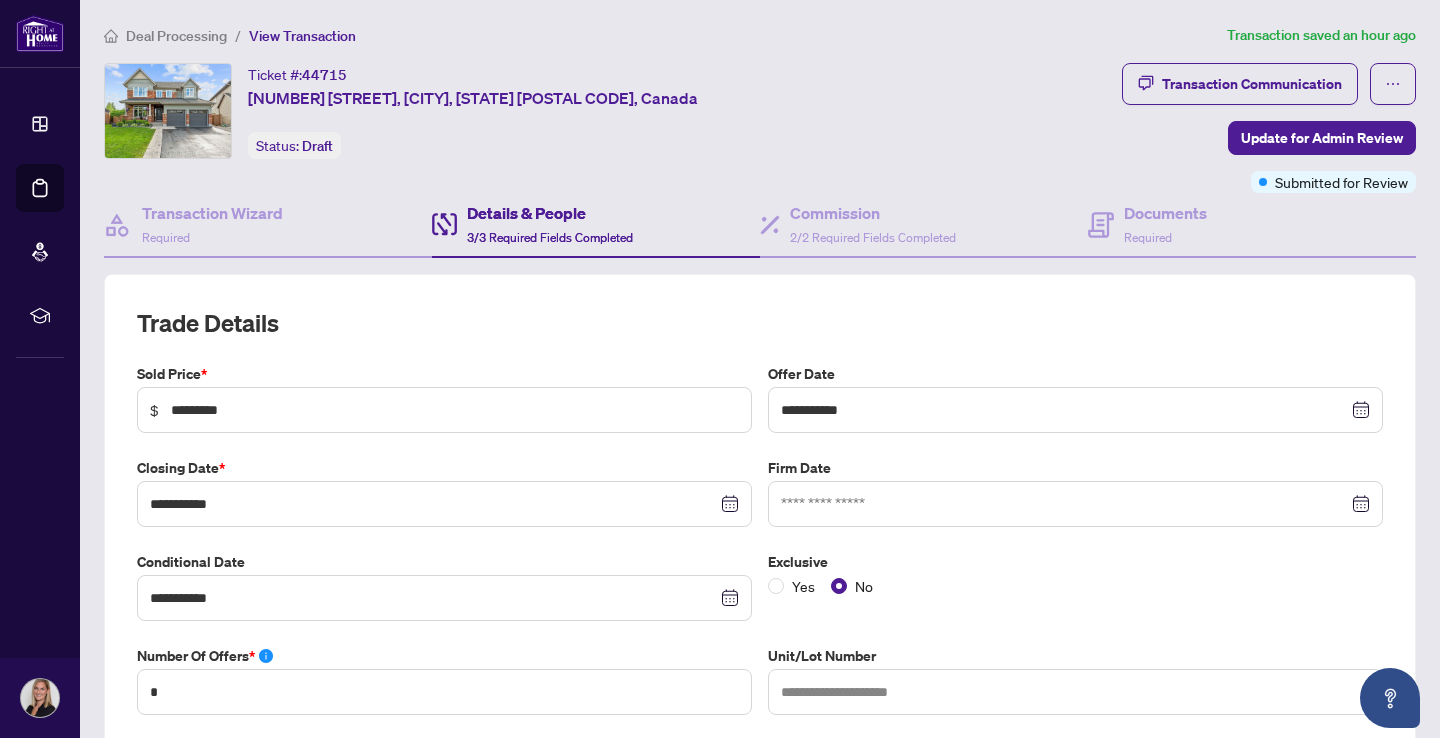 scroll, scrollTop: 0, scrollLeft: 0, axis: both 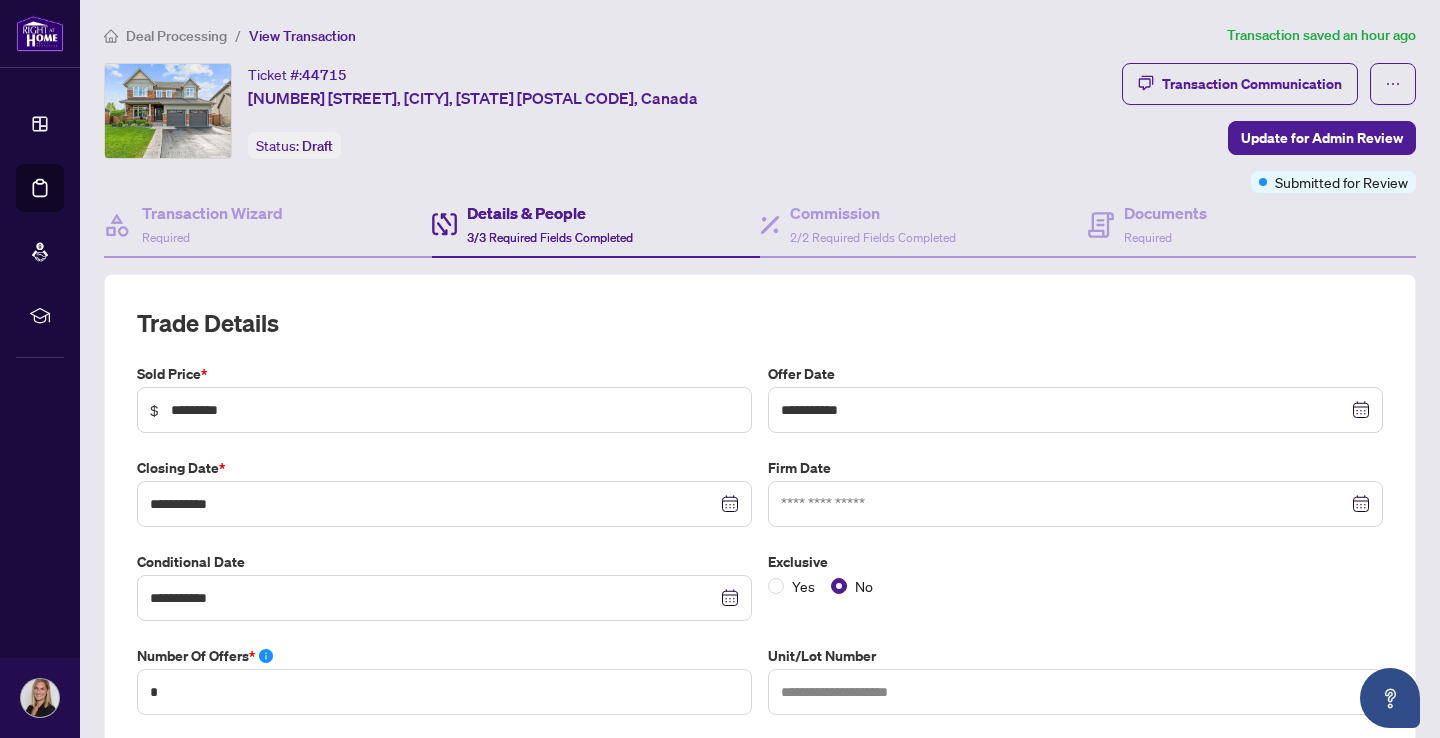 click on "Deal Processing" at bounding box center [165, 35] 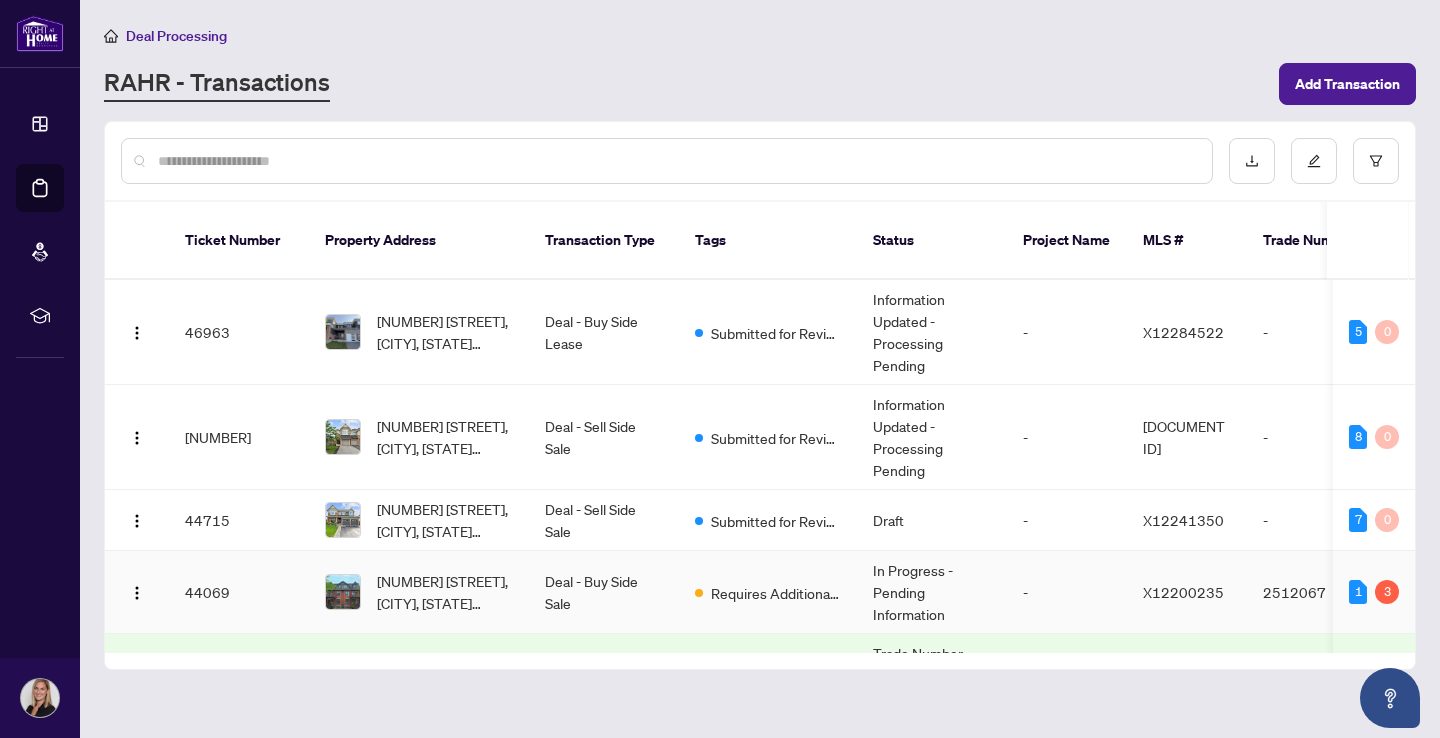 click on "[NUMBER] [STREET], [CITY], [STATE] [POSTAL CODE], Canada" at bounding box center (445, 592) 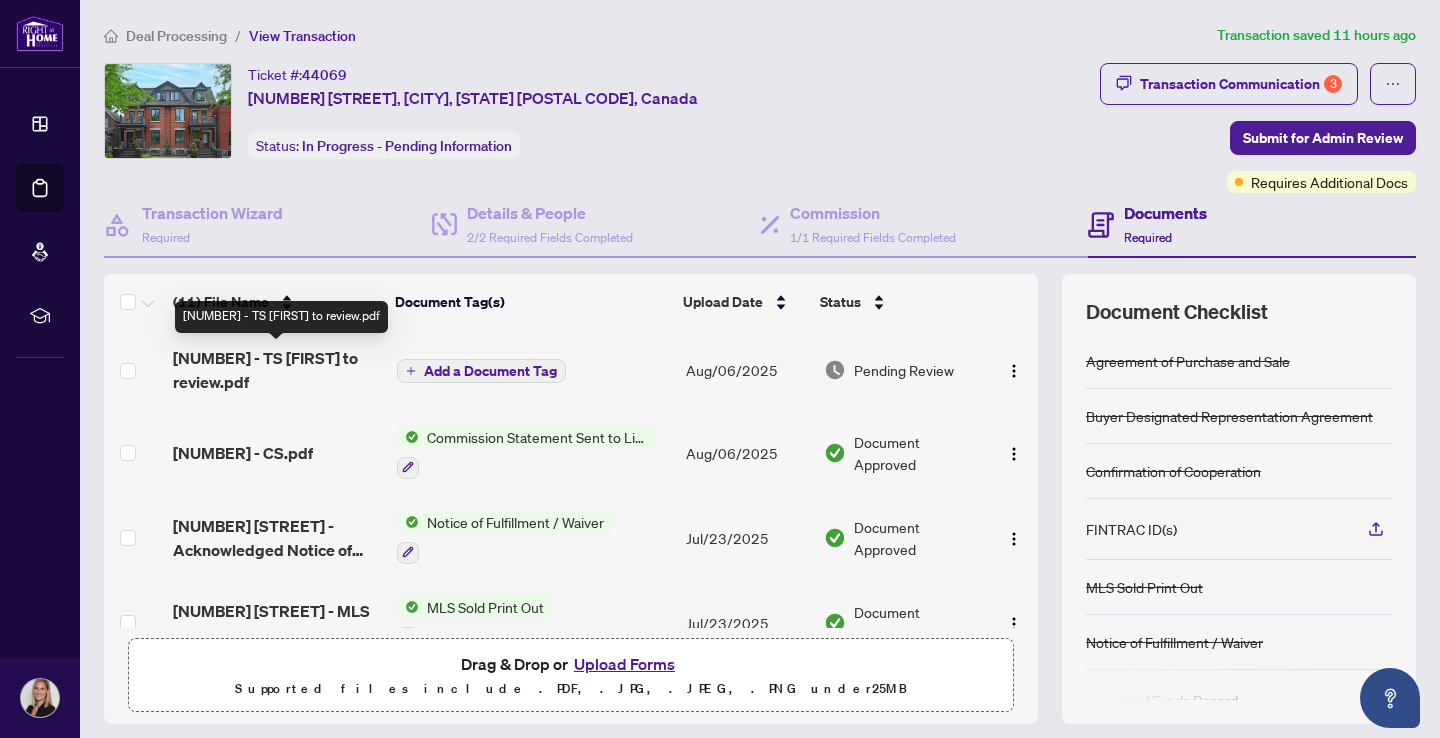 click on "[NUMBER] - TS [FIRST] to review.pdf" at bounding box center [277, 370] 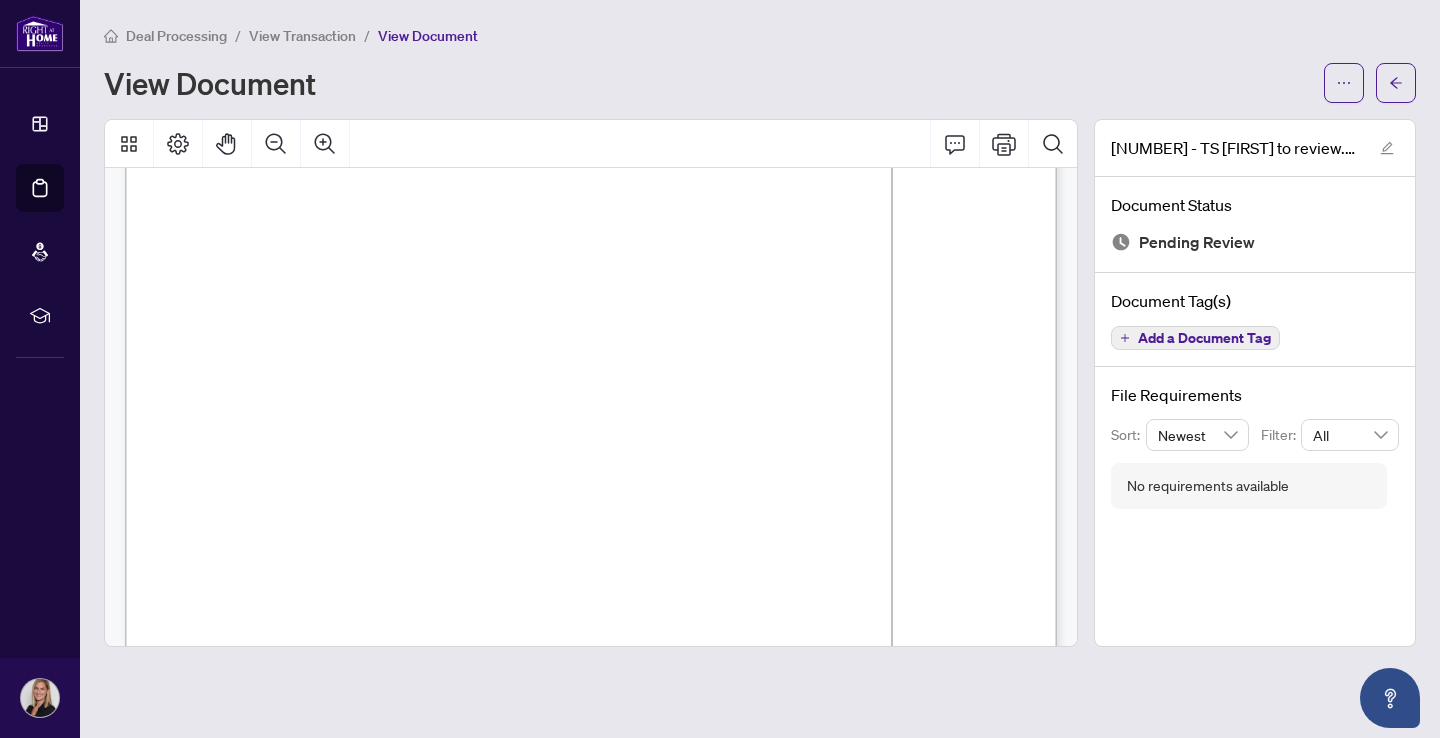 scroll, scrollTop: 241, scrollLeft: 0, axis: vertical 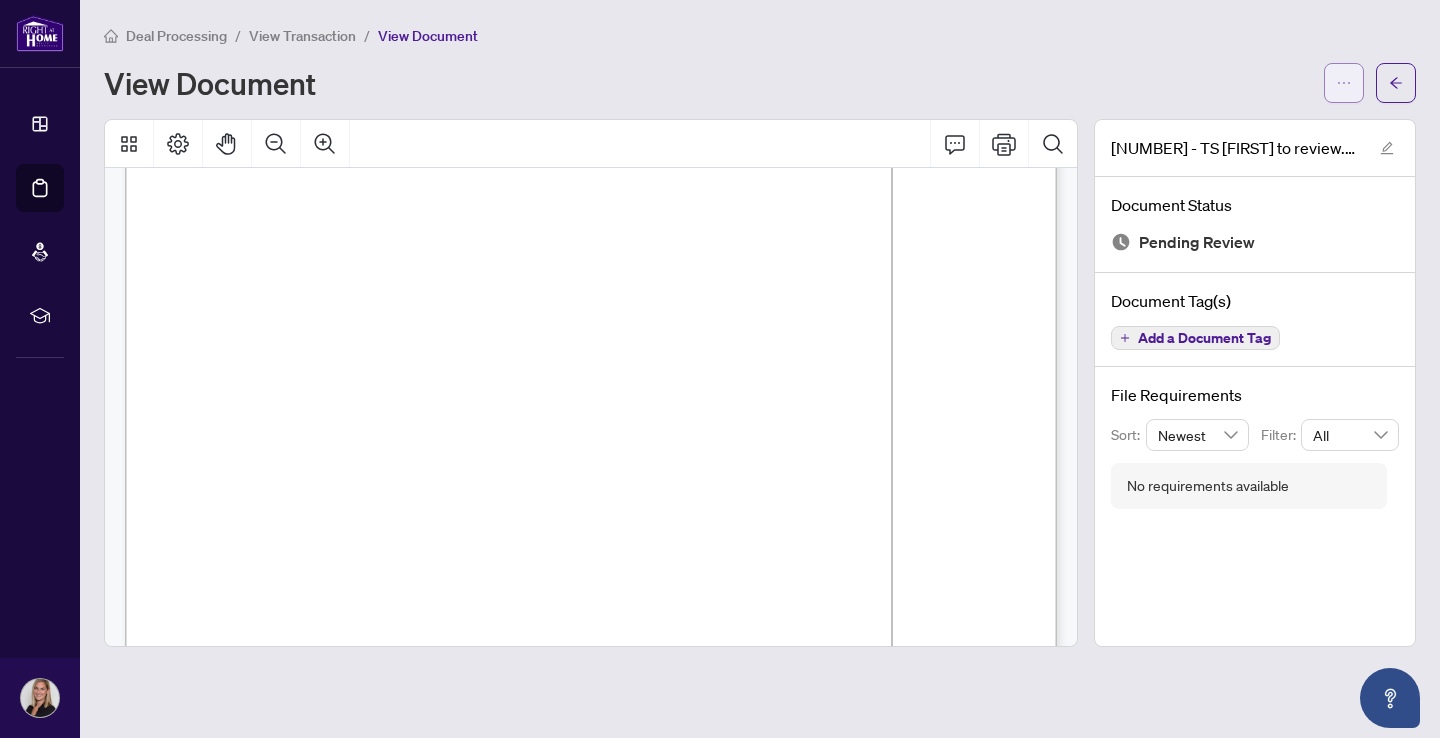 click at bounding box center (1344, 83) 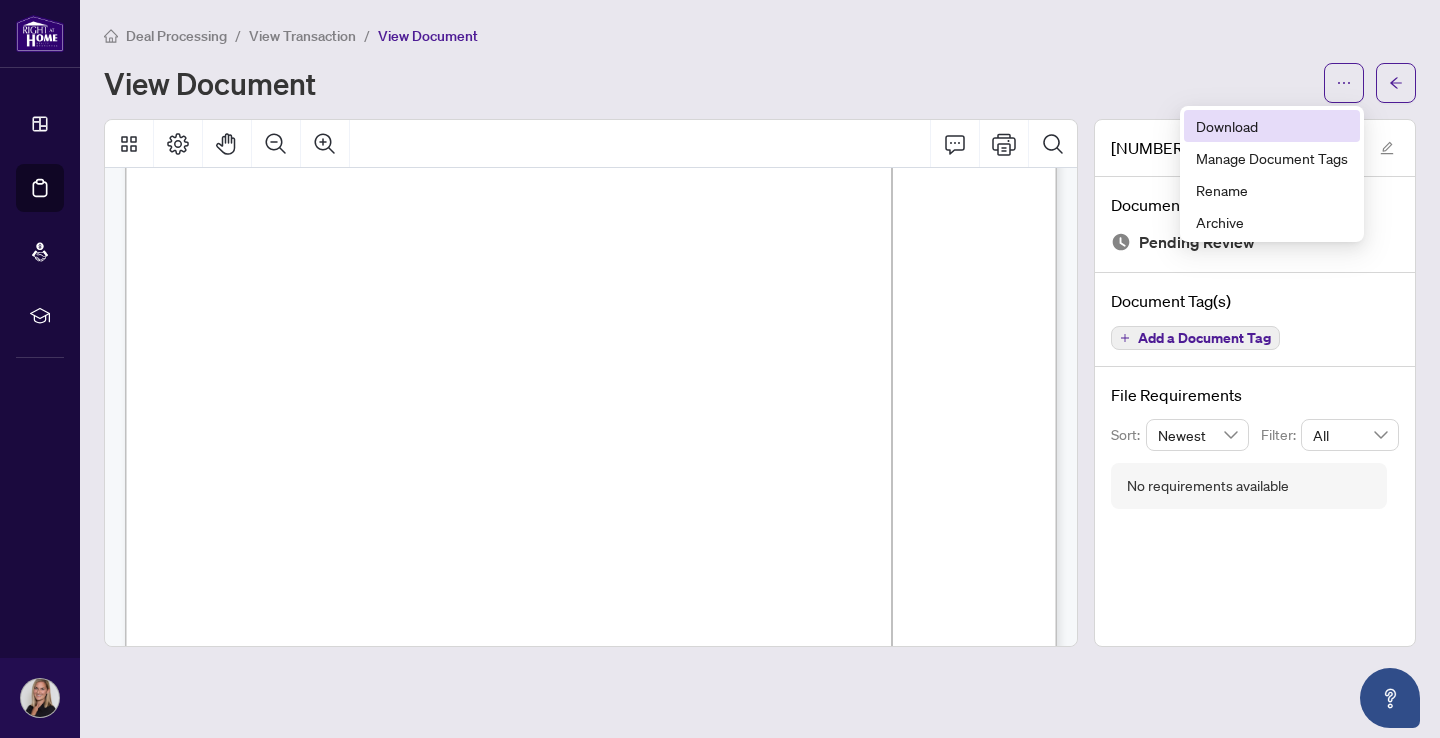 click on "Download" at bounding box center [1272, 126] 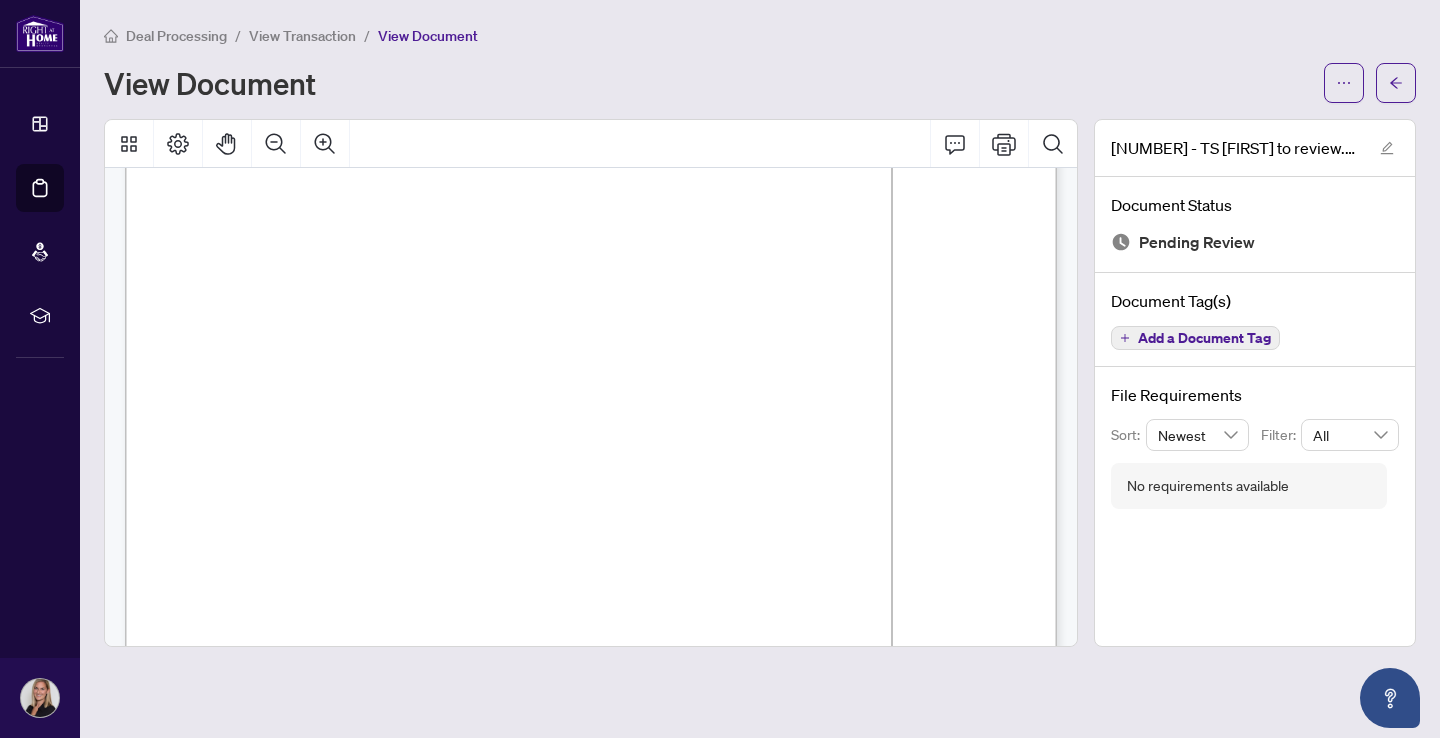 click on "View Transaction" at bounding box center [302, 36] 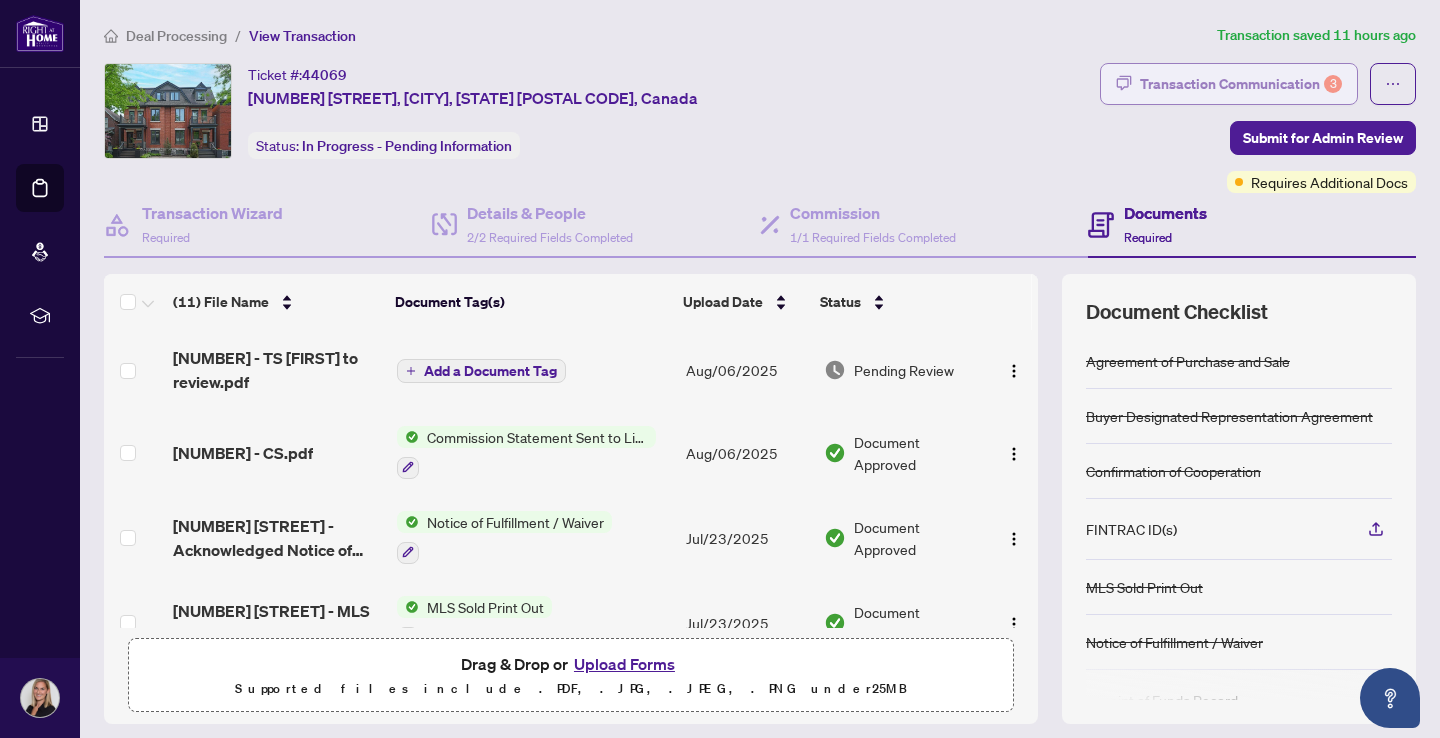 click on "Transaction Communication 3" at bounding box center (1229, 84) 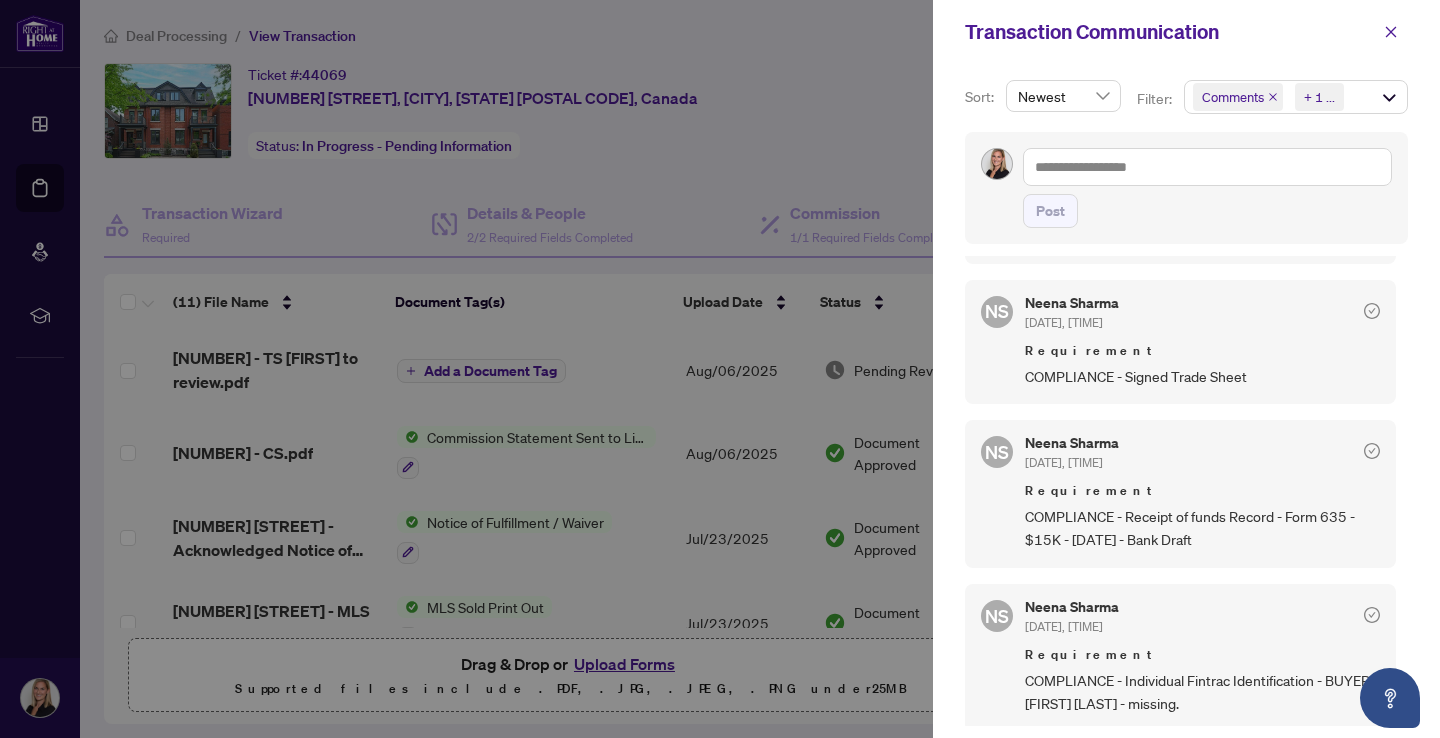 scroll, scrollTop: 361, scrollLeft: 0, axis: vertical 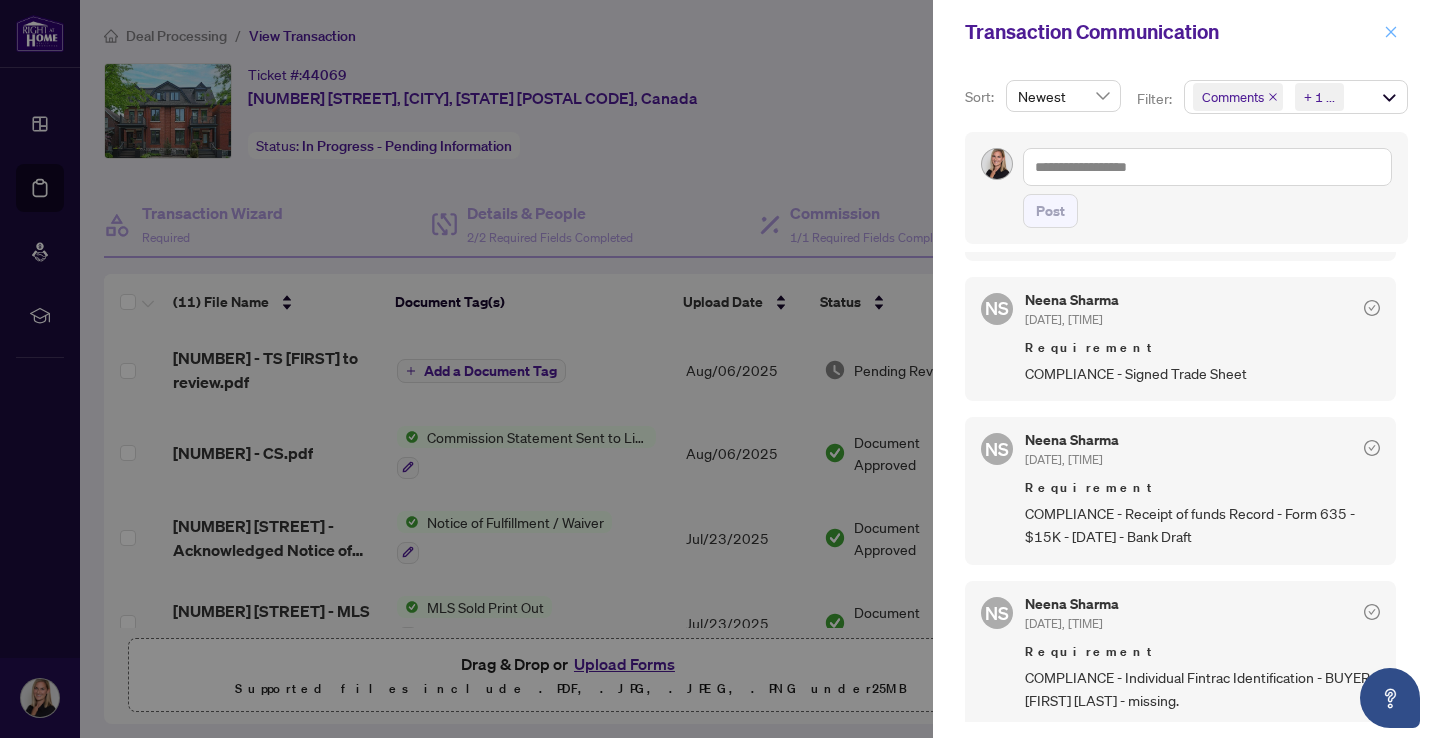 click 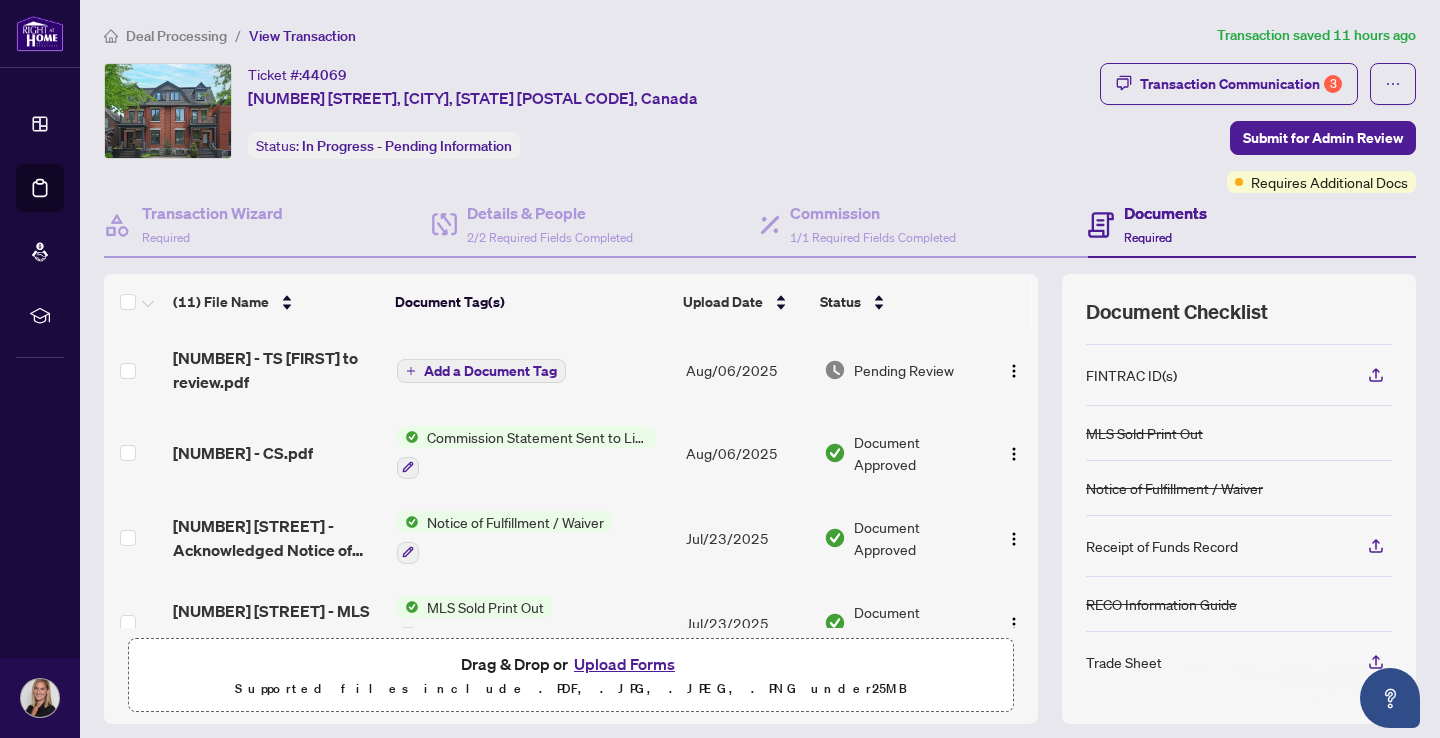 scroll, scrollTop: 154, scrollLeft: 0, axis: vertical 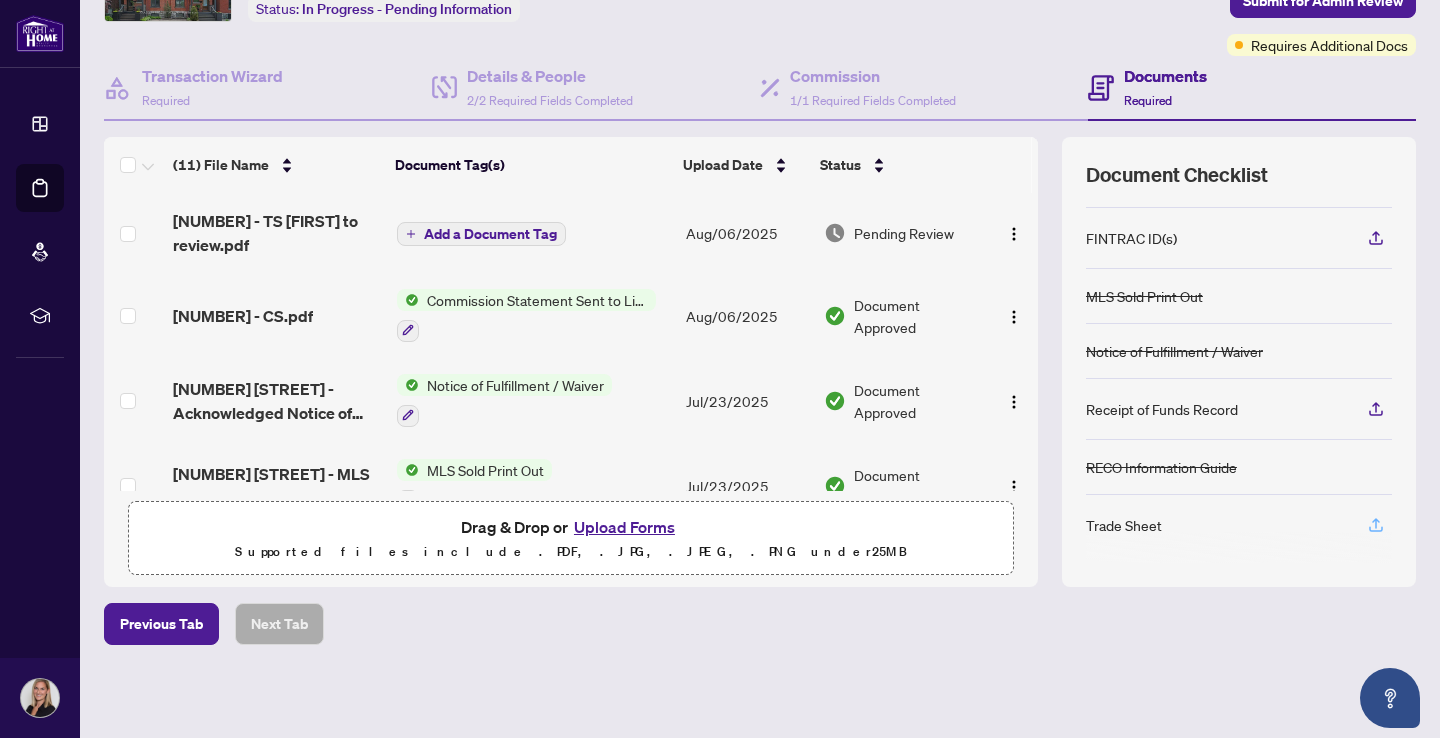 click 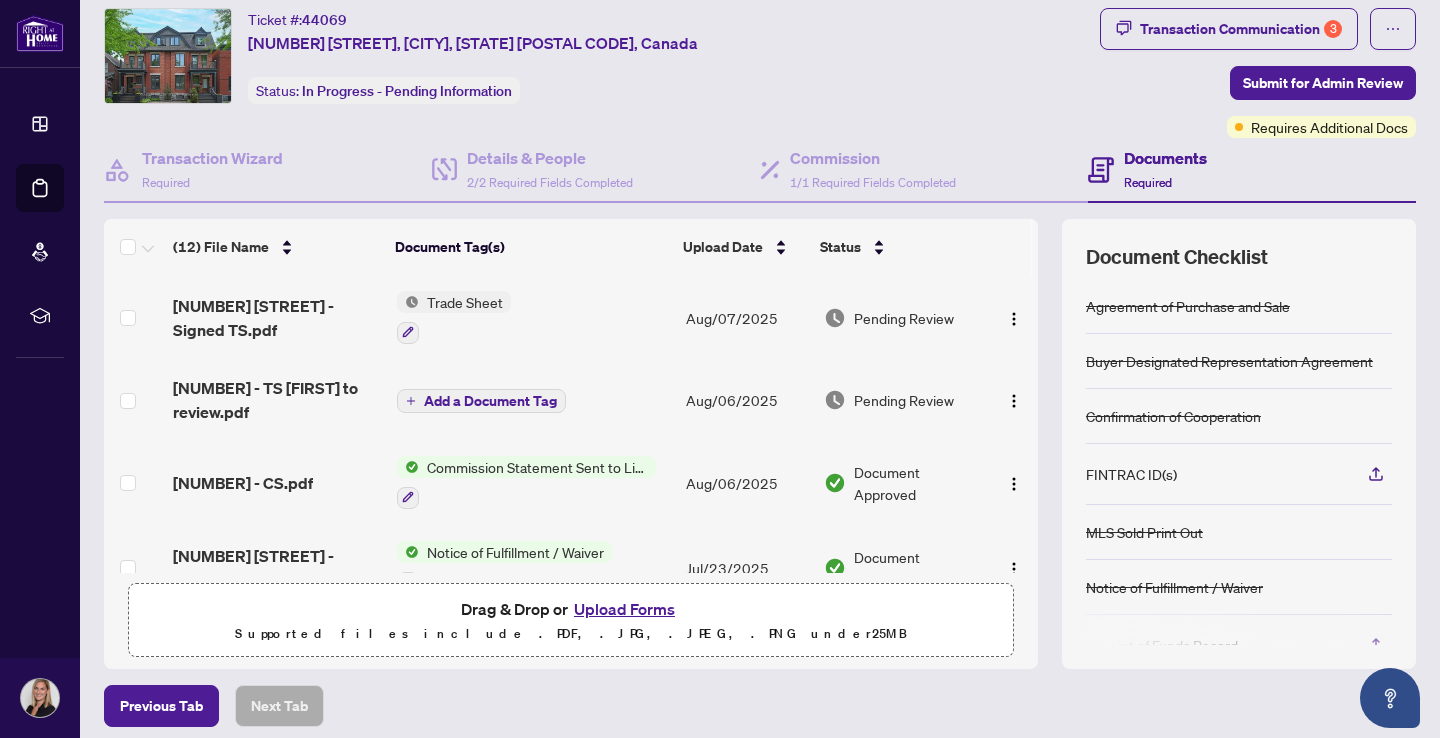 scroll, scrollTop: 53, scrollLeft: 0, axis: vertical 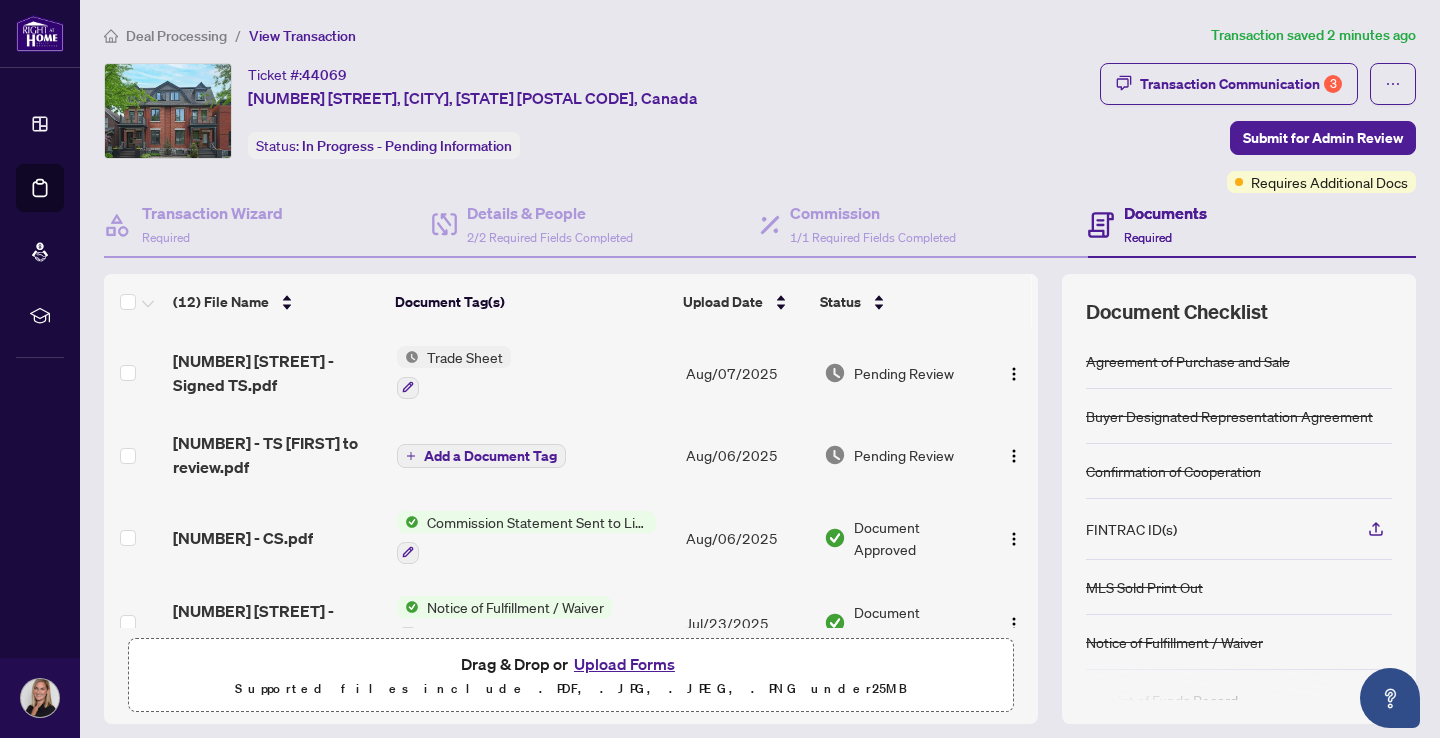 click on "Deal Processing" at bounding box center (176, 36) 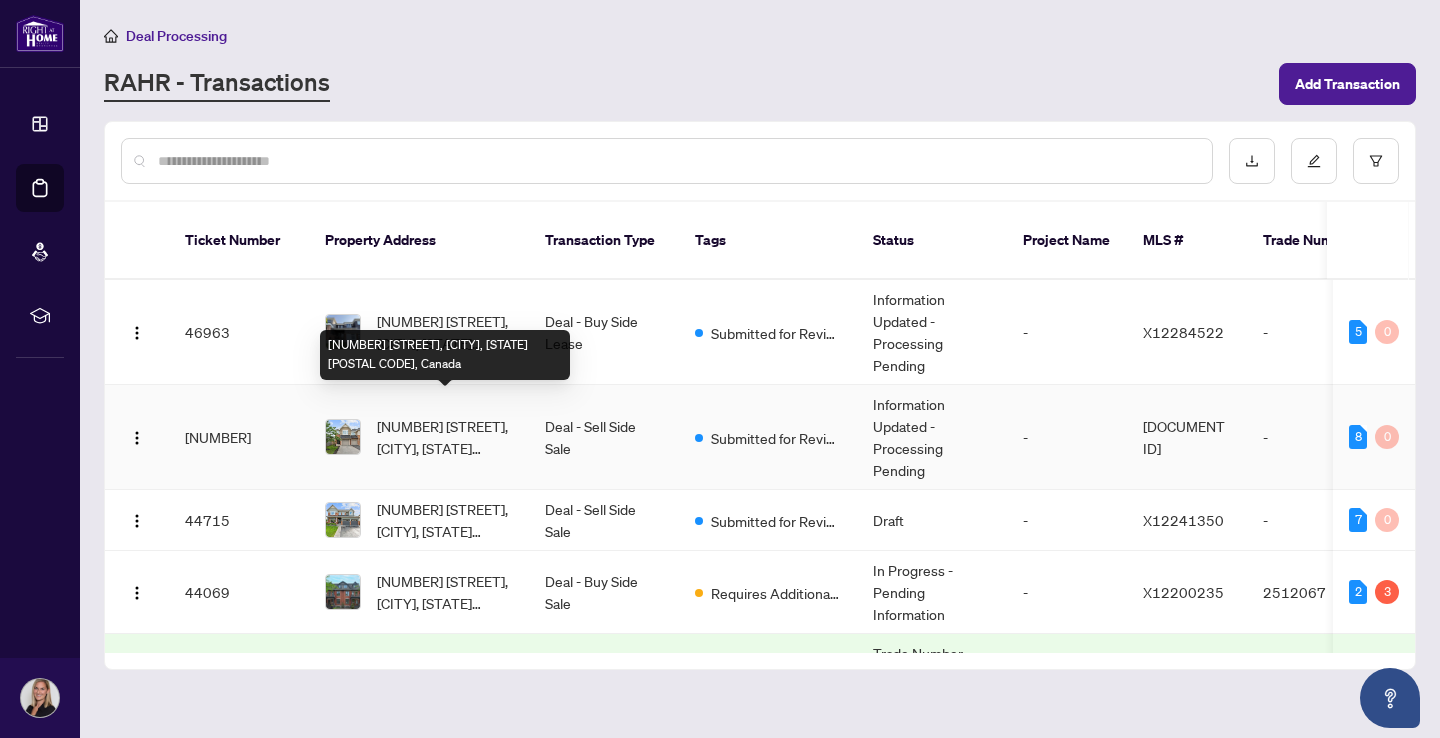 click on "[NUMBER] [STREET], [CITY], [STATE] [POSTAL CODE], Canada" at bounding box center (445, 437) 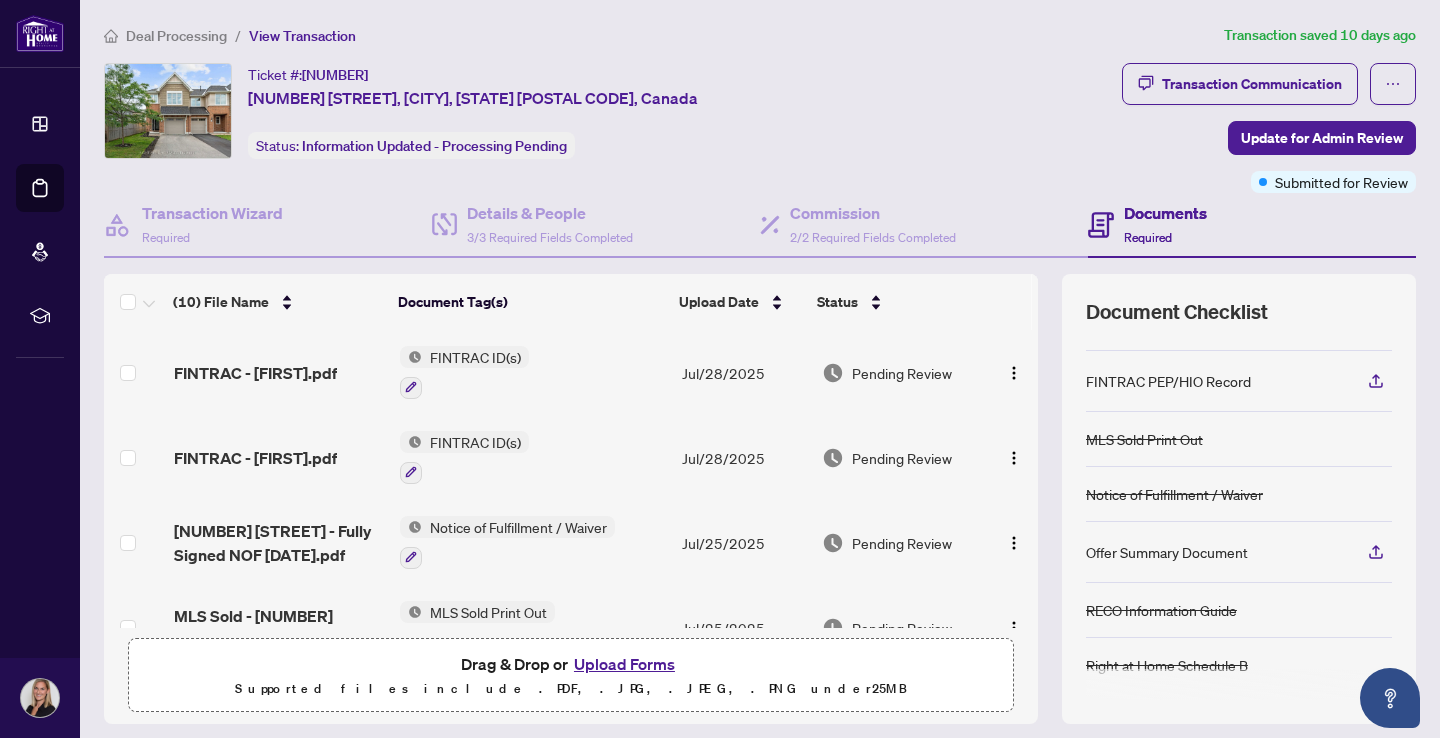 scroll, scrollTop: 170, scrollLeft: 0, axis: vertical 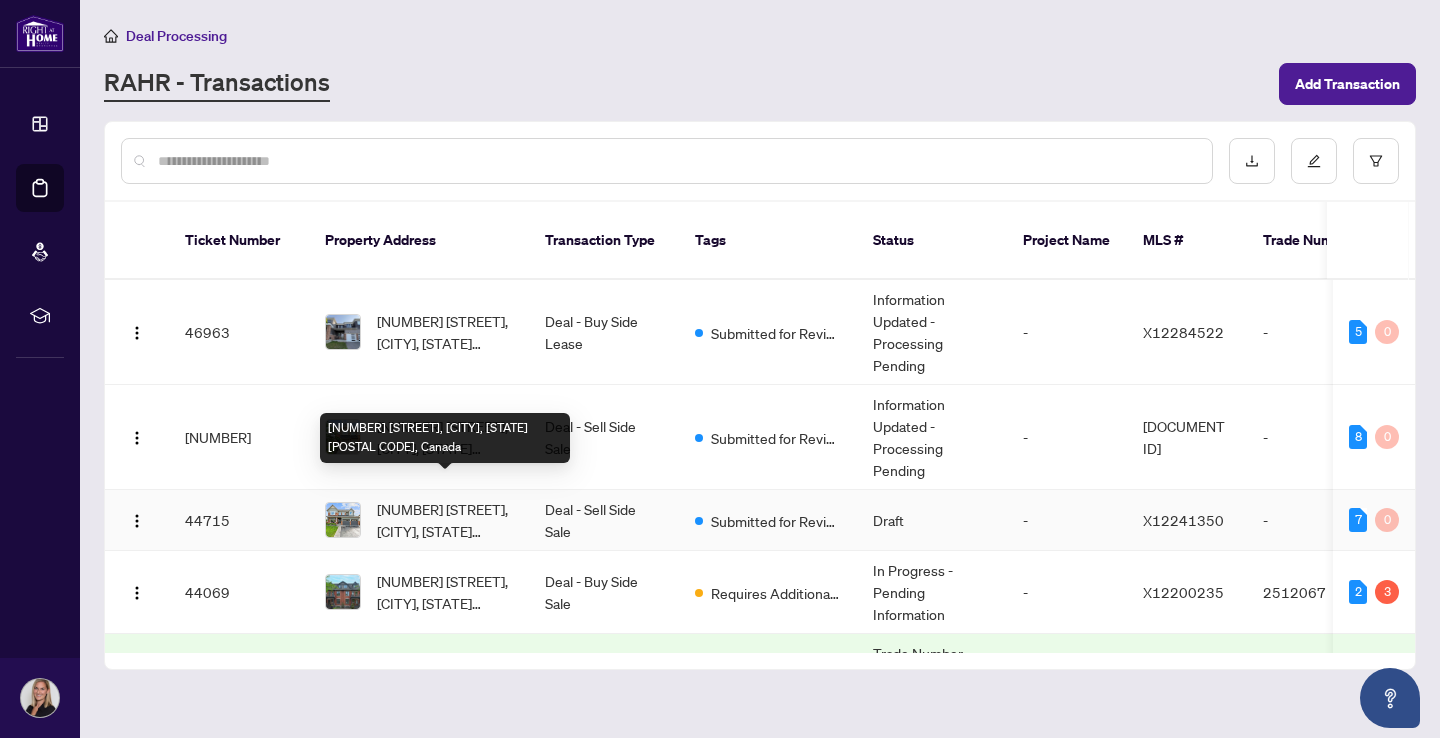 click on "[NUMBER] [STREET], [CITY], [STATE] [POSTAL CODE], Canada" at bounding box center [445, 520] 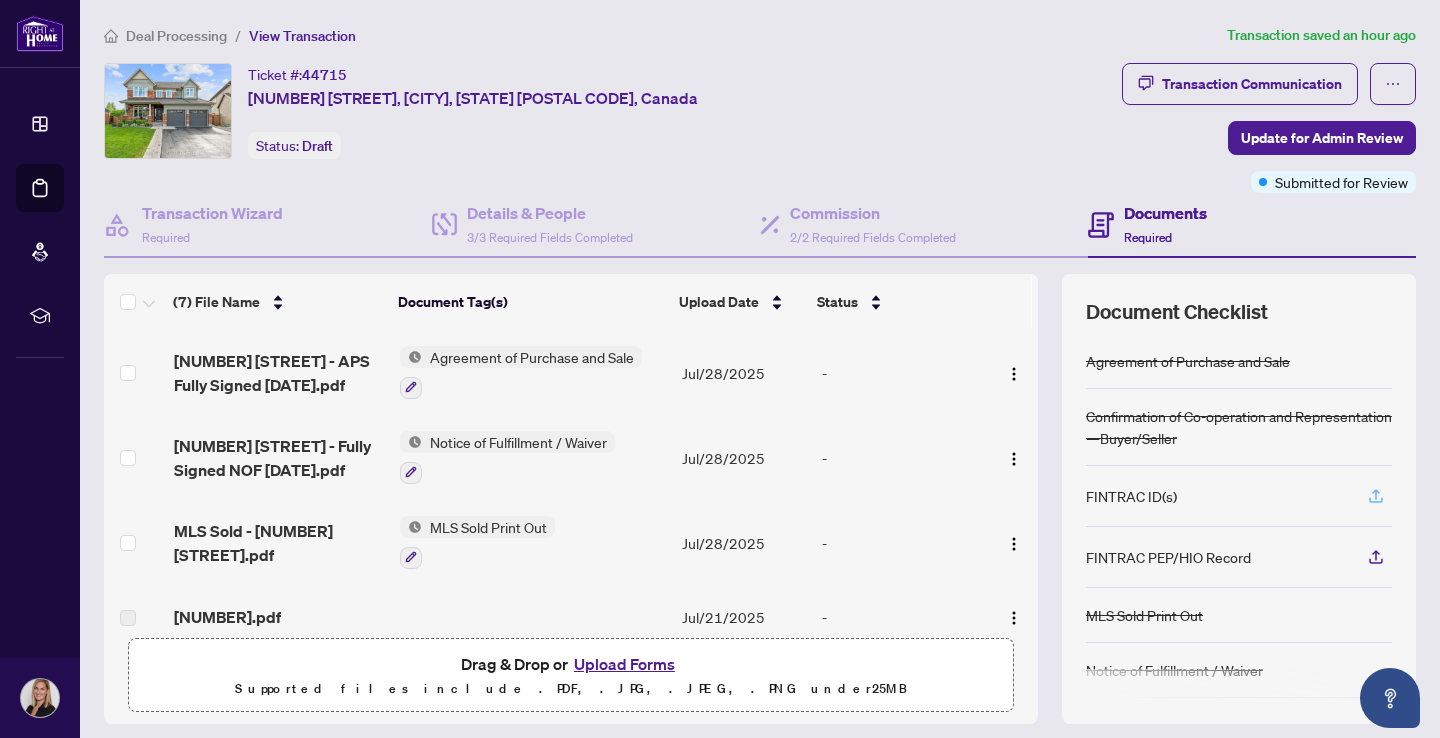 click 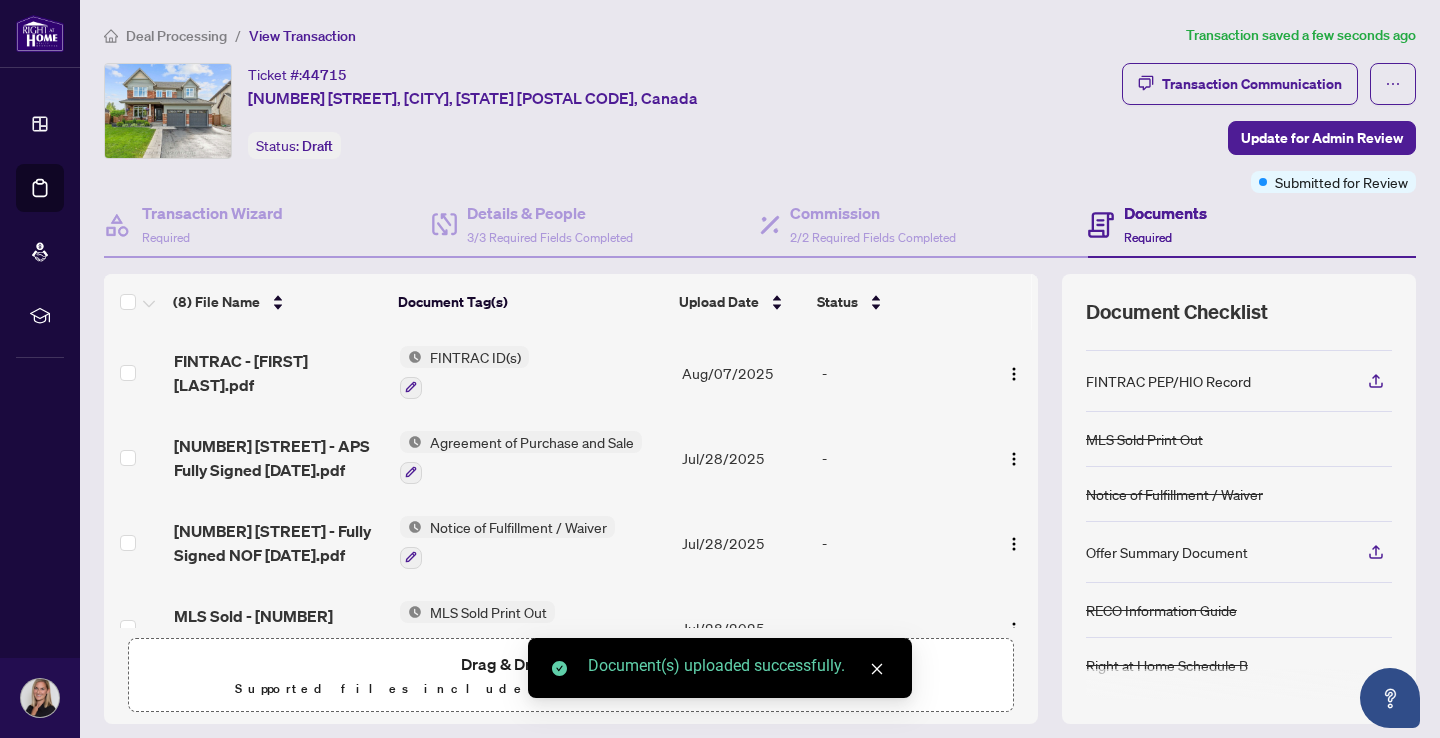 scroll, scrollTop: 170, scrollLeft: 0, axis: vertical 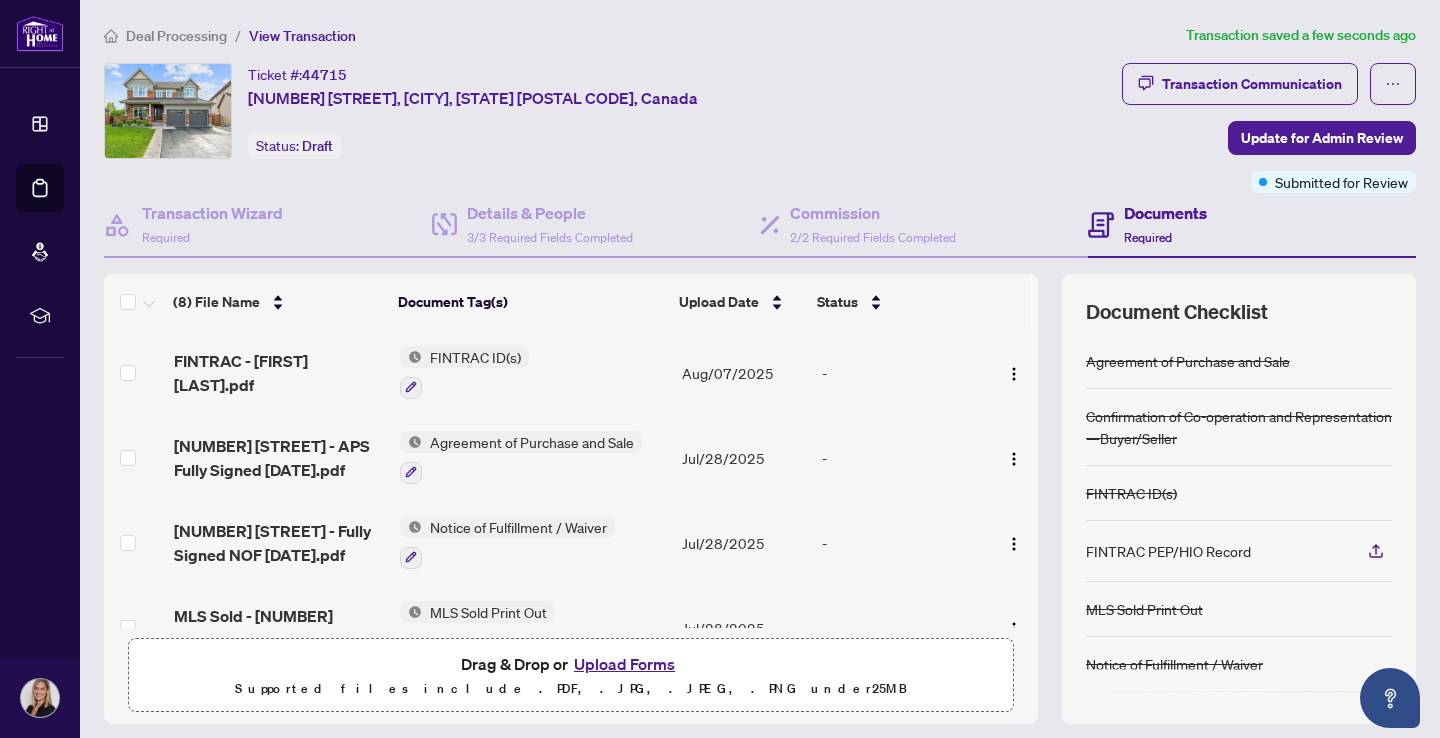 click on "Upload Forms" at bounding box center [624, 664] 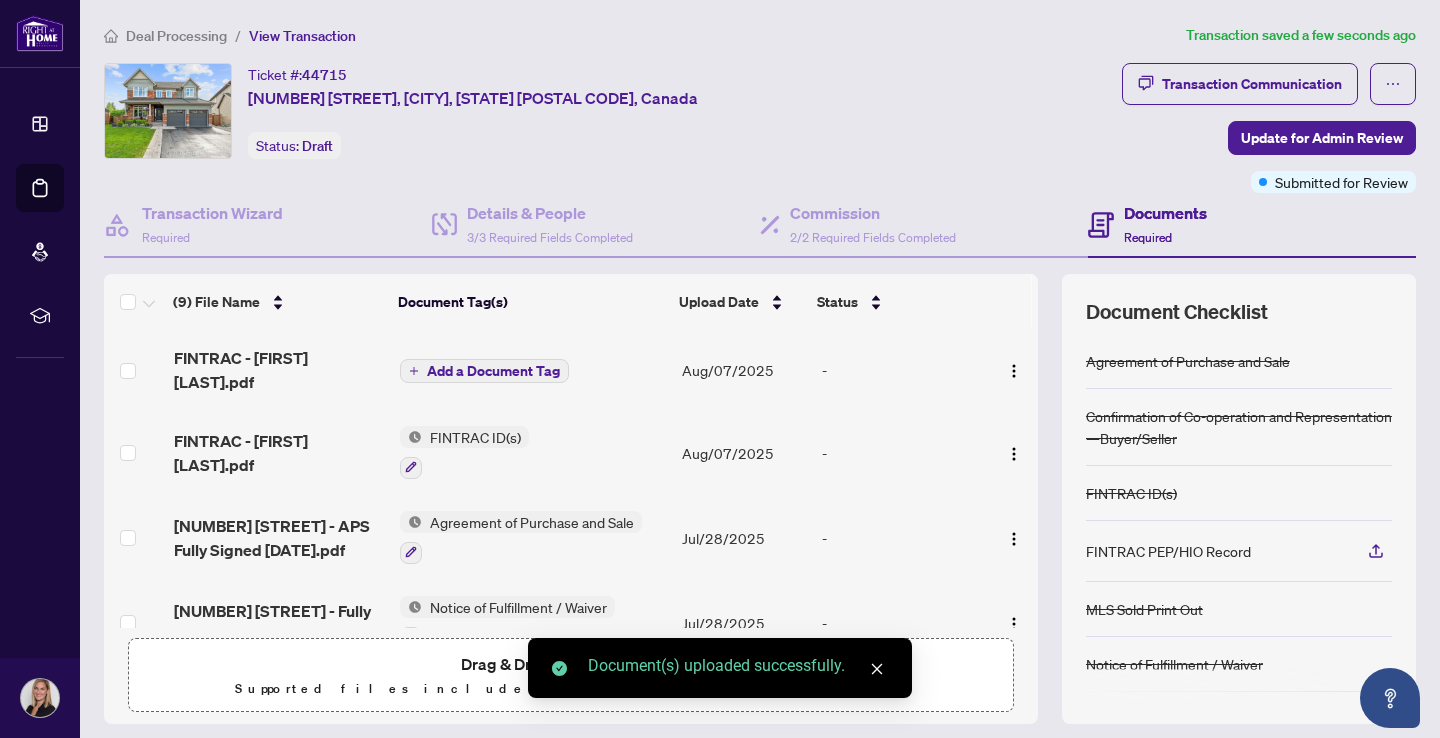 click on "Add a Document Tag" at bounding box center (493, 371) 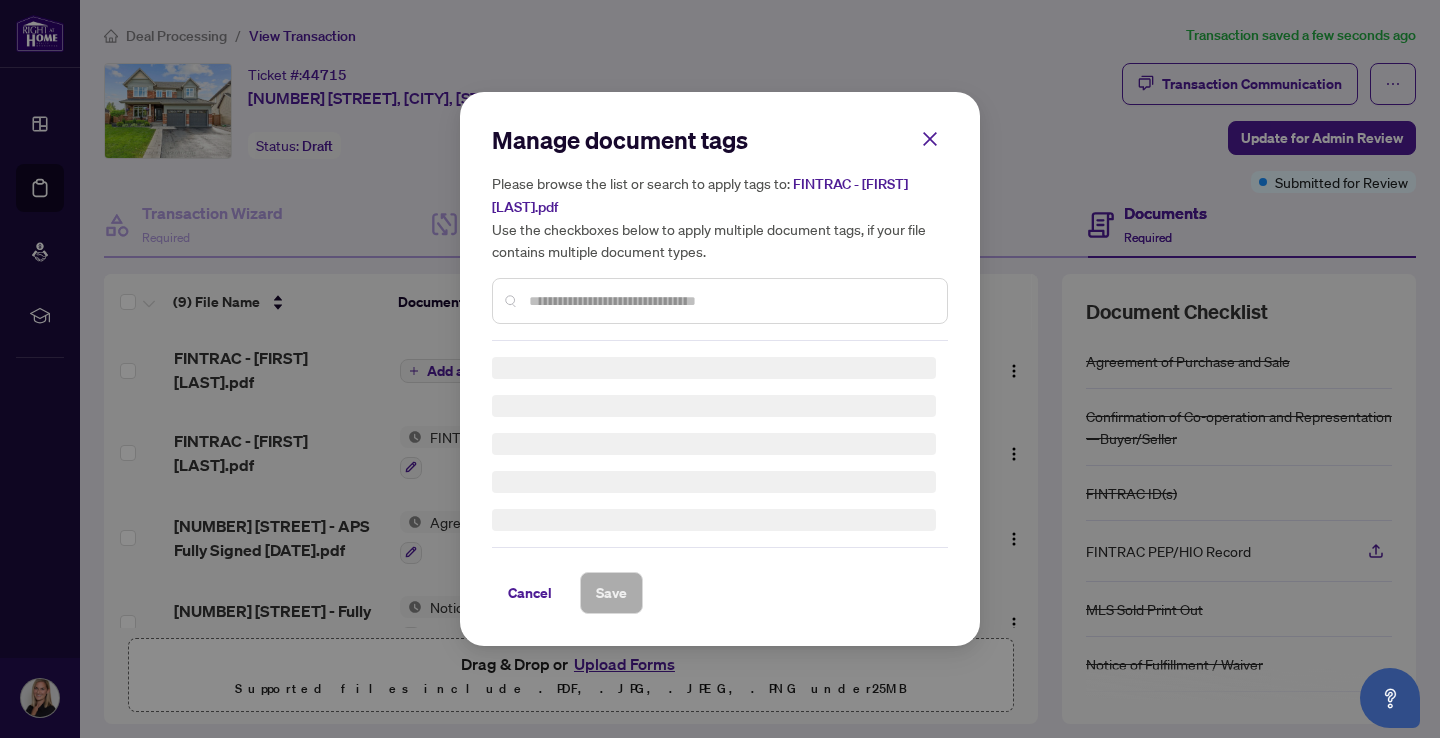 click at bounding box center (720, 301) 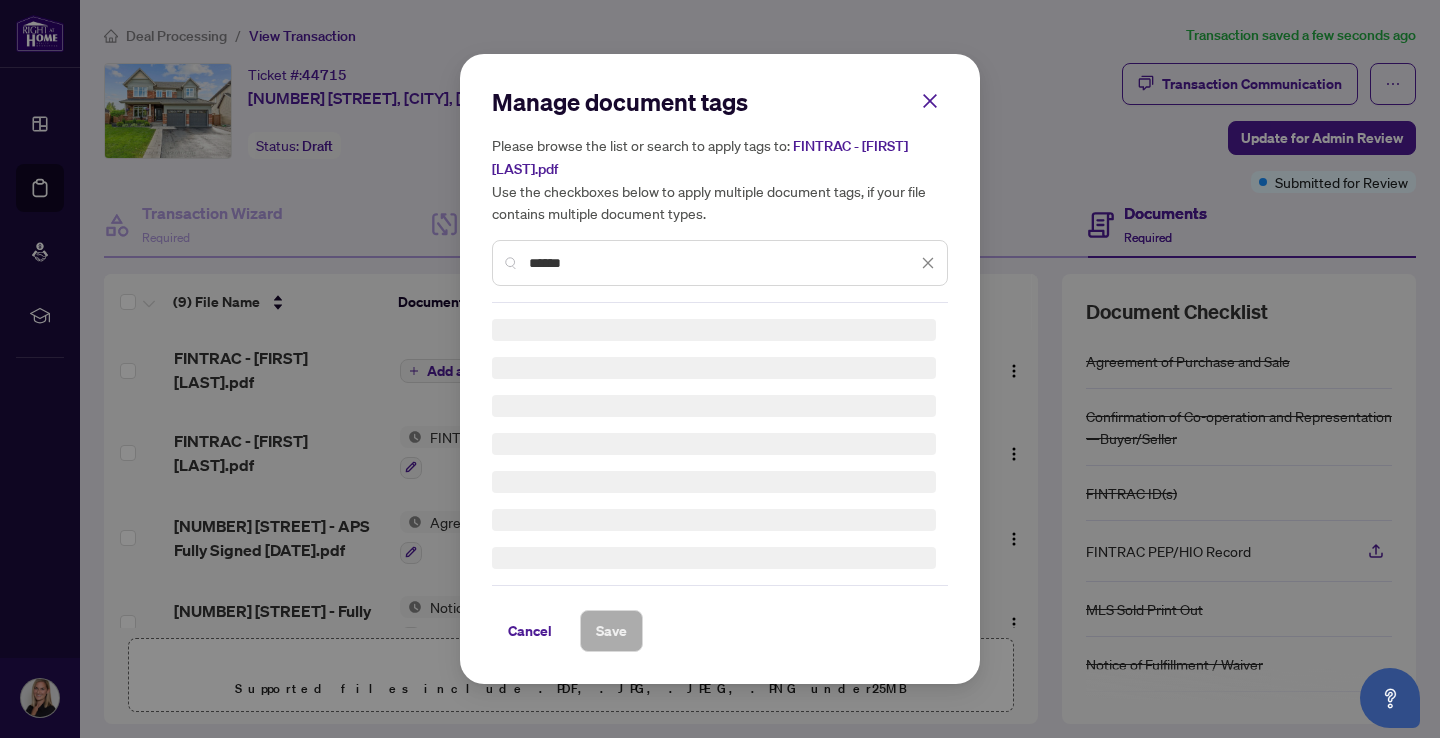 type on "*******" 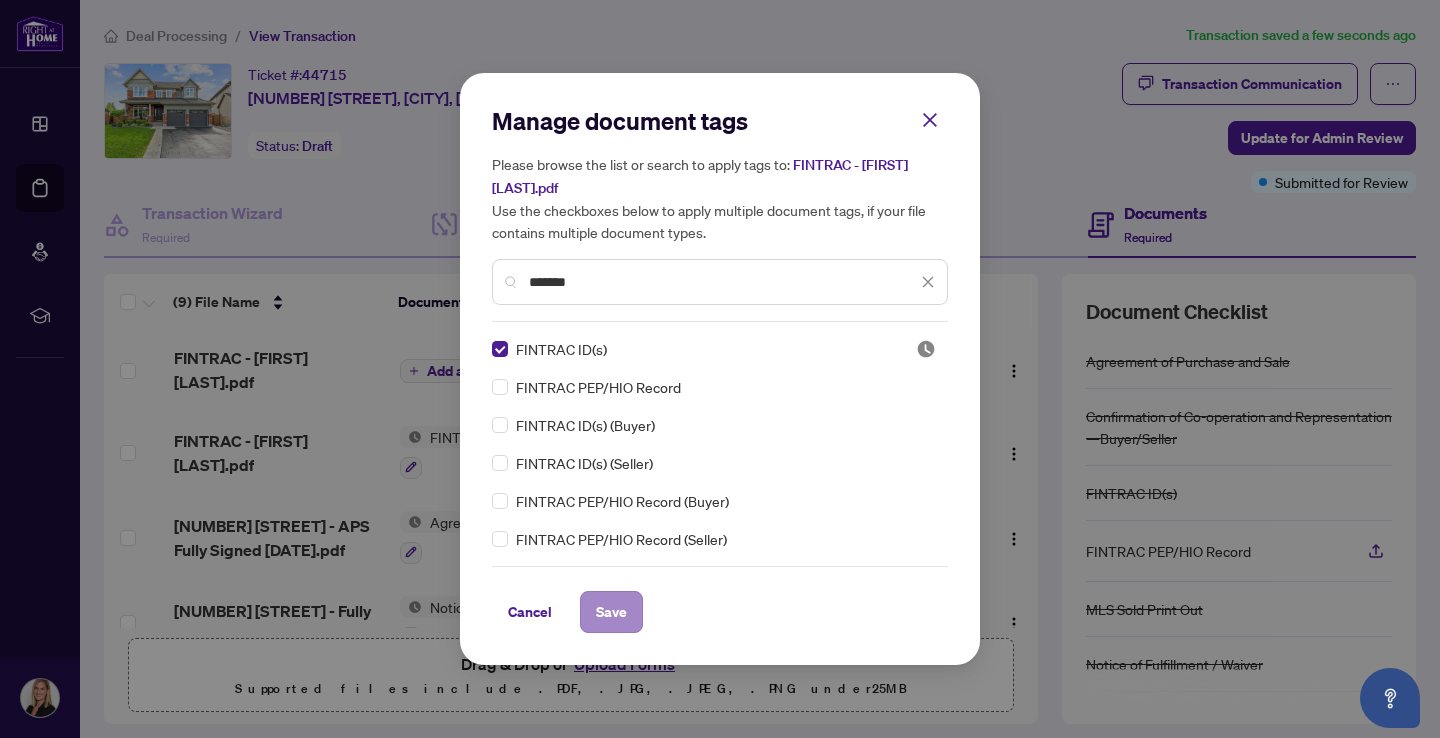 click on "Save" at bounding box center [611, 612] 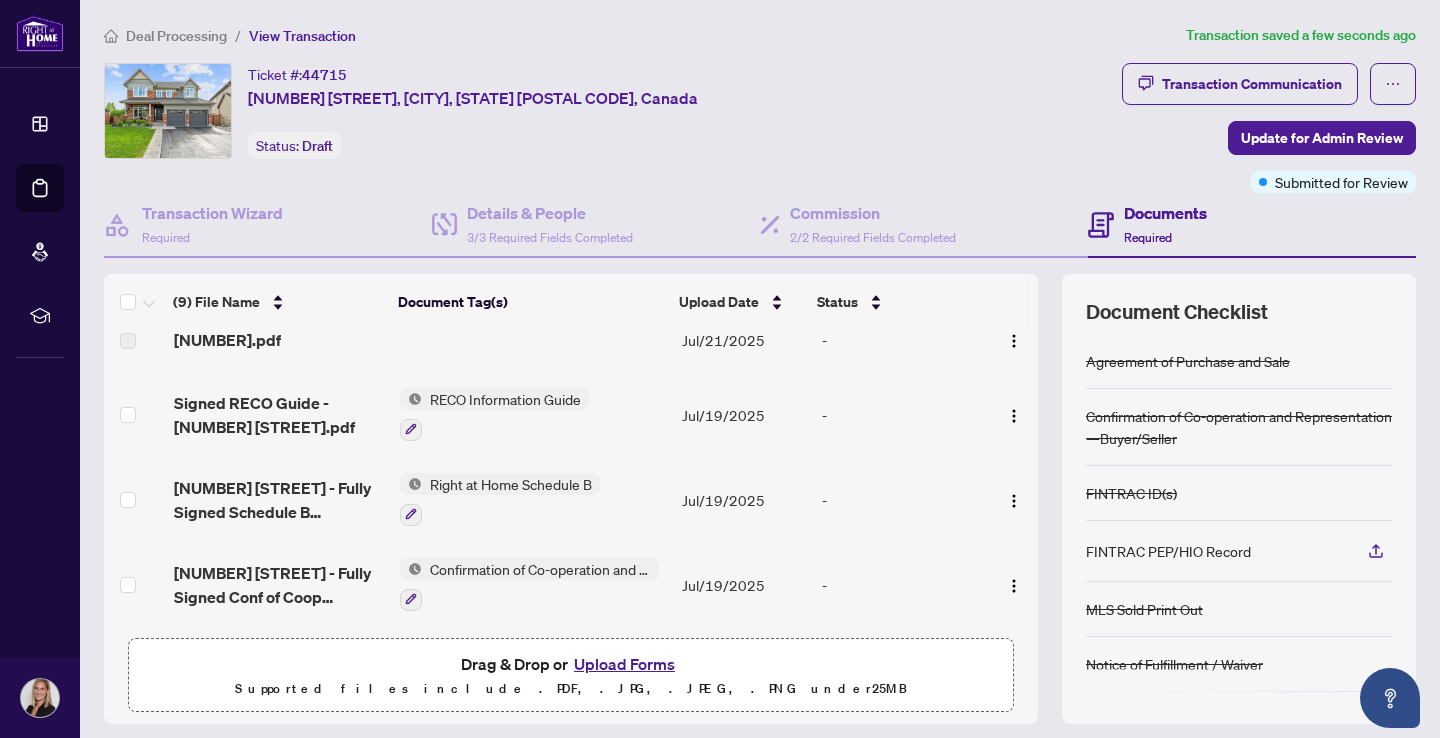 scroll, scrollTop: 469, scrollLeft: 0, axis: vertical 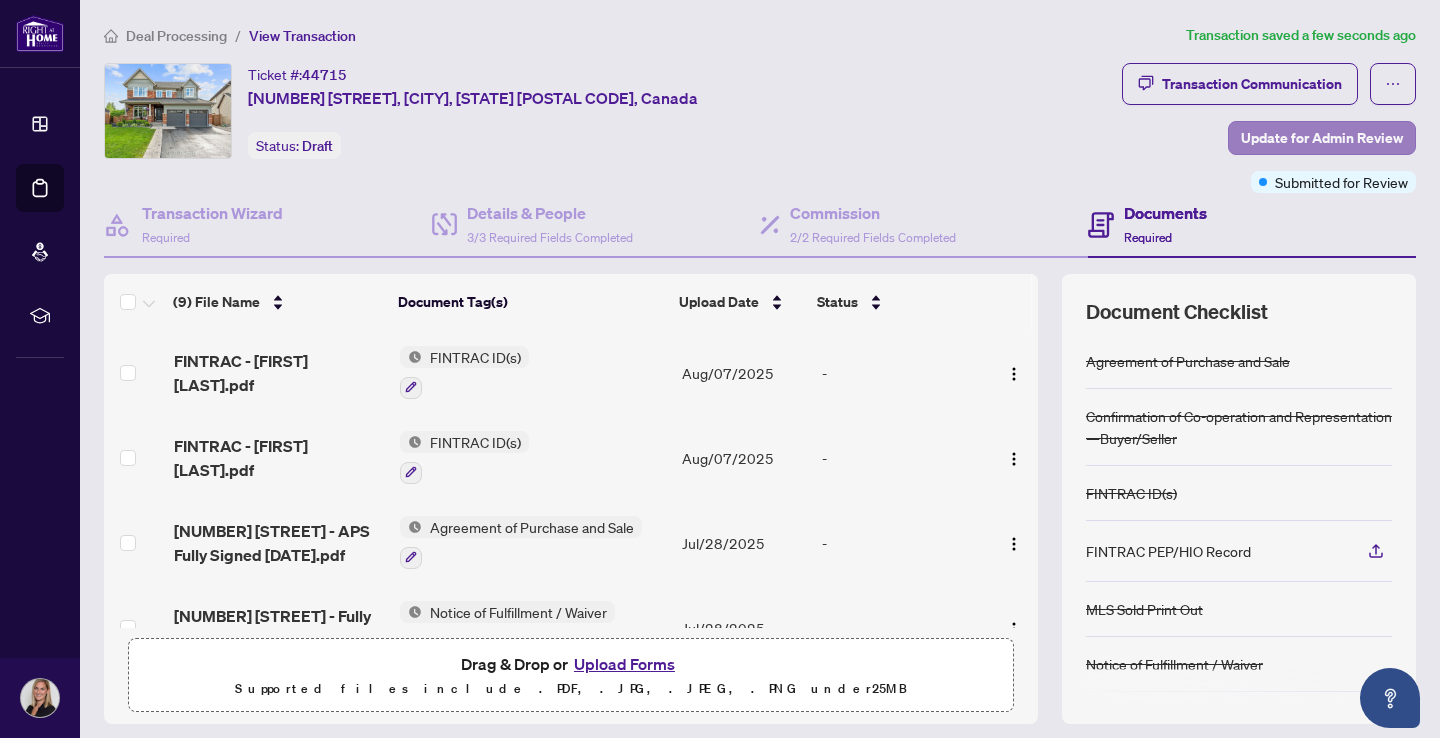 click on "Update for Admin Review" at bounding box center (1322, 138) 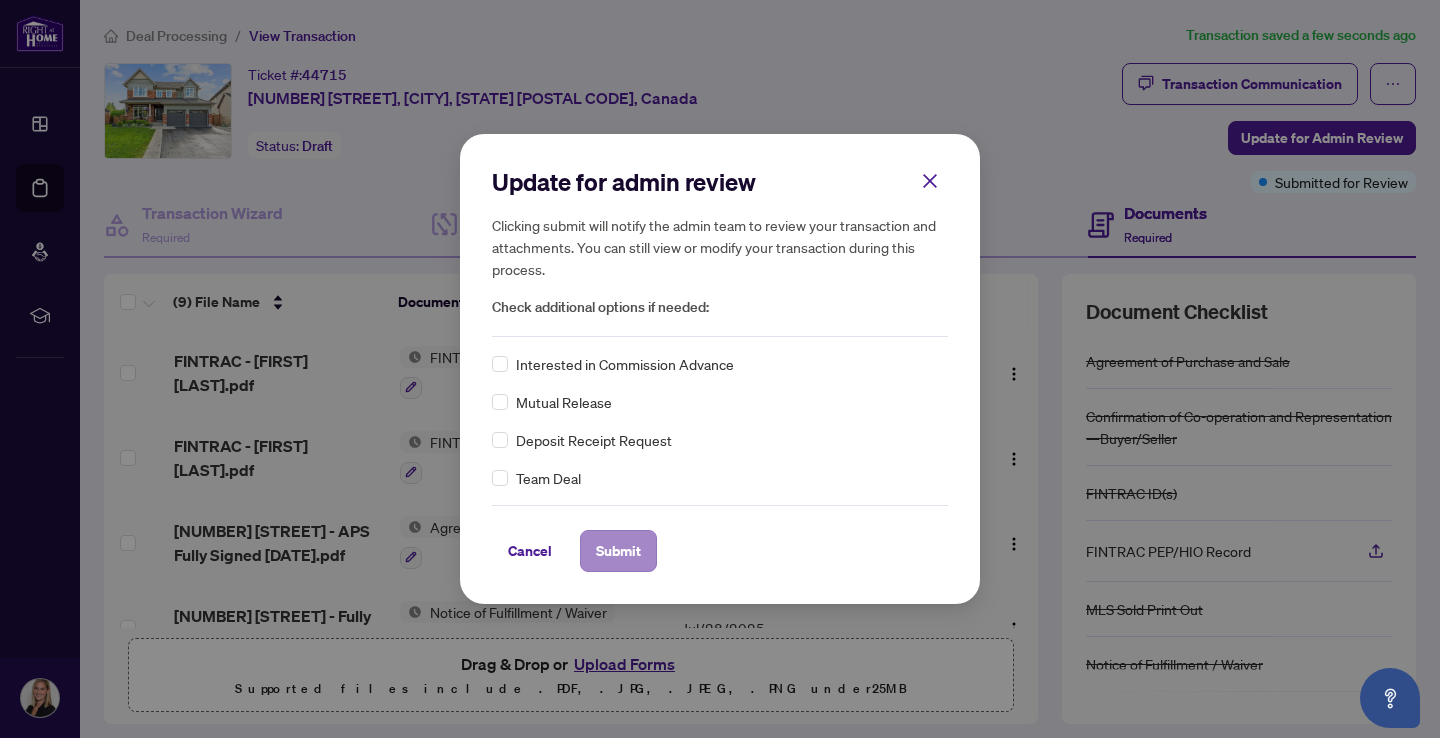 click on "Submit" at bounding box center [618, 551] 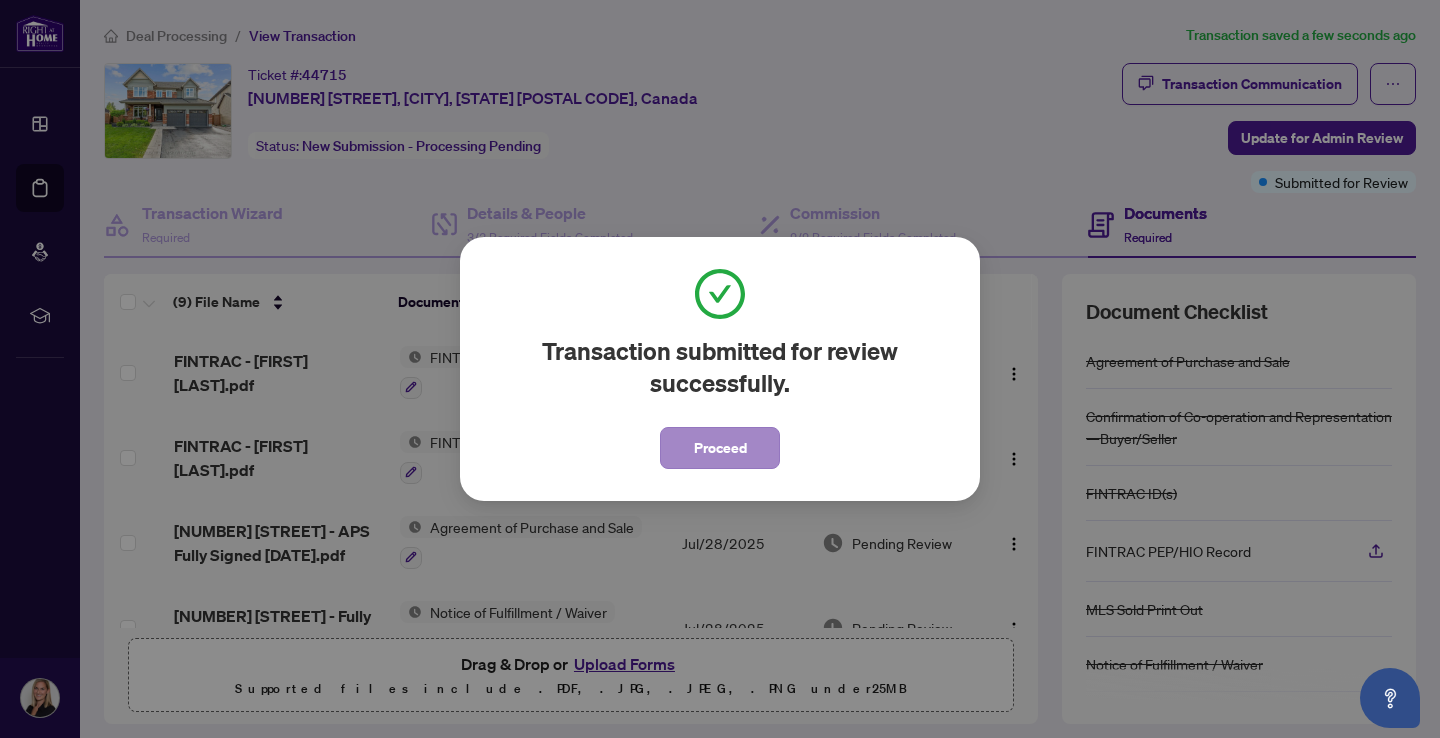 click on "Proceed" at bounding box center (720, 448) 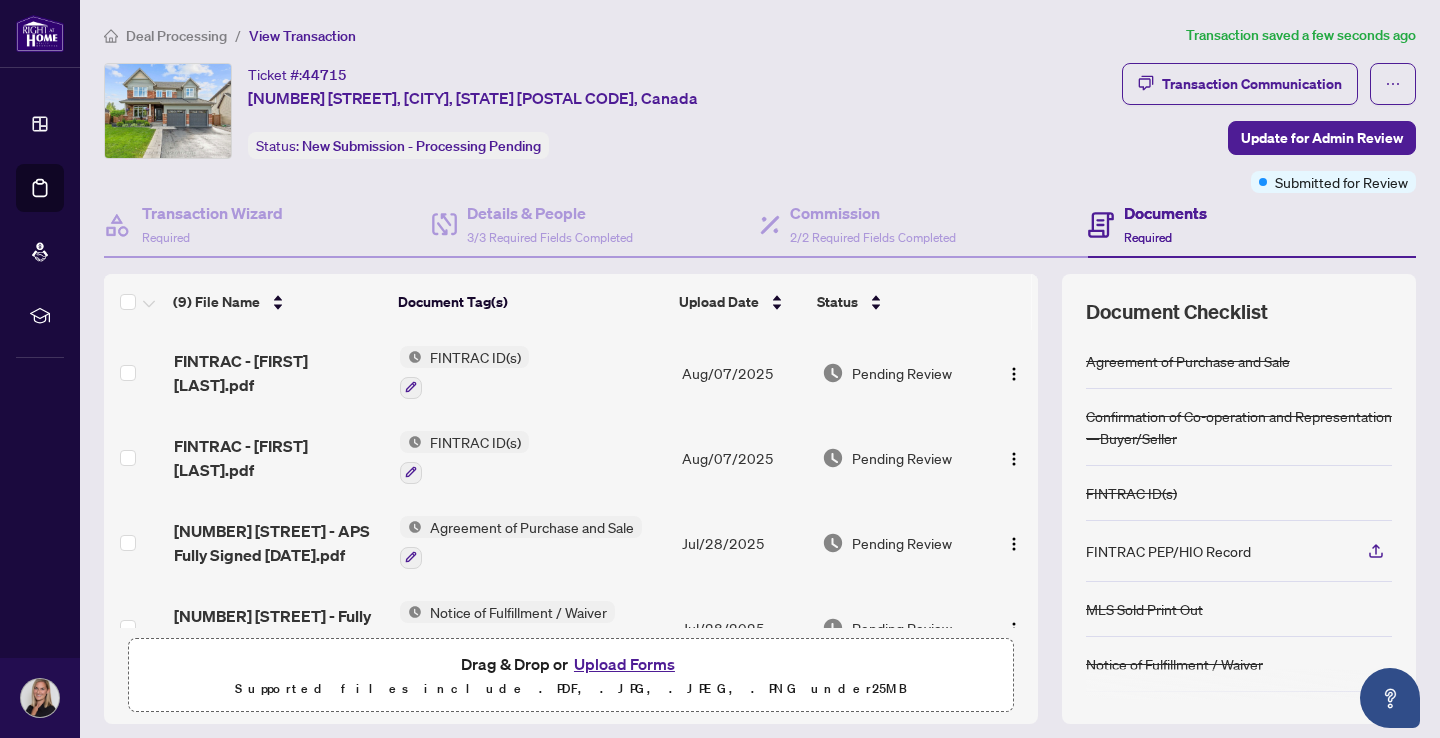 click on "Deal Processing" at bounding box center (176, 36) 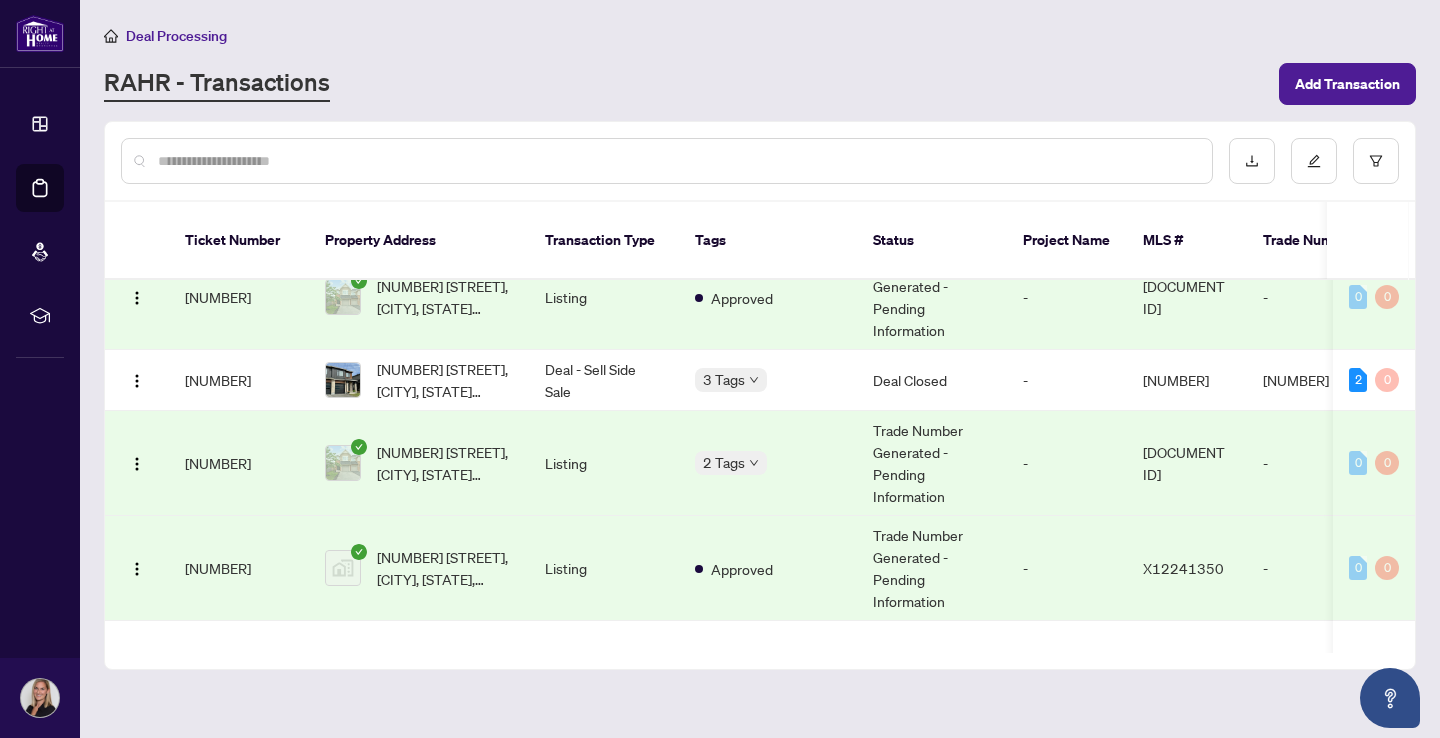 scroll, scrollTop: 414, scrollLeft: 0, axis: vertical 